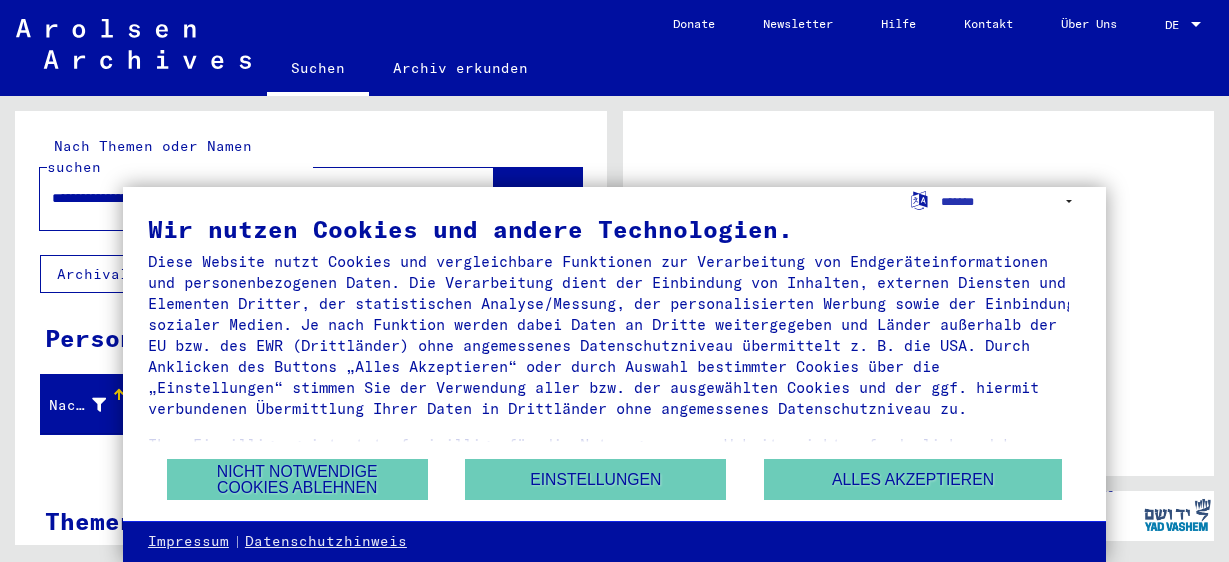scroll, scrollTop: 0, scrollLeft: 0, axis: both 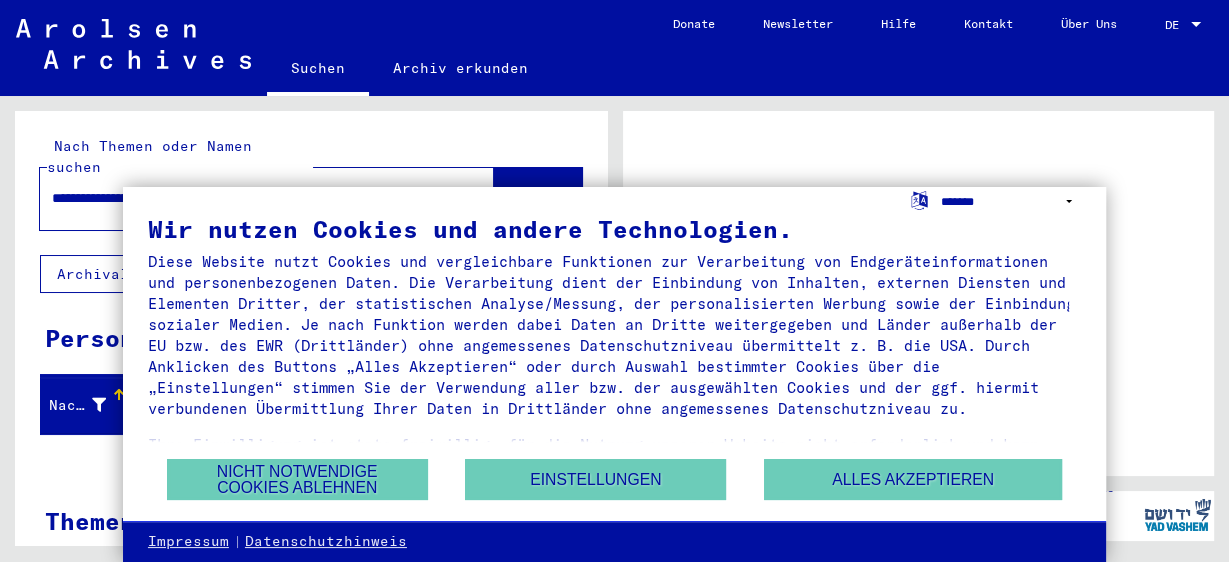click on "**********" at bounding box center [1011, 201] 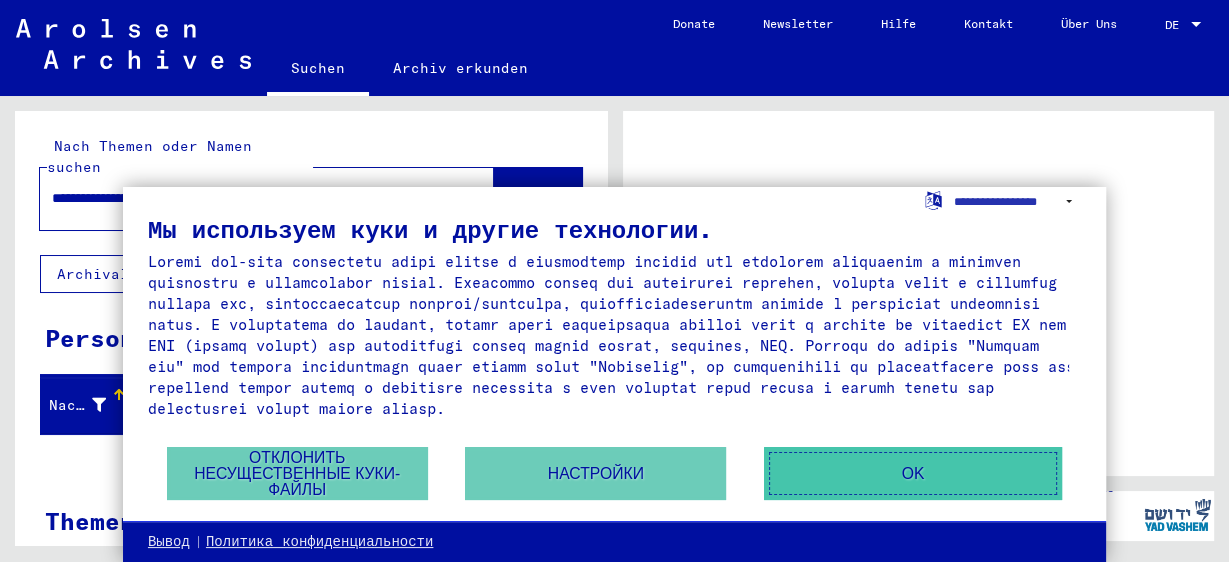 click on "OK" at bounding box center (913, 473) 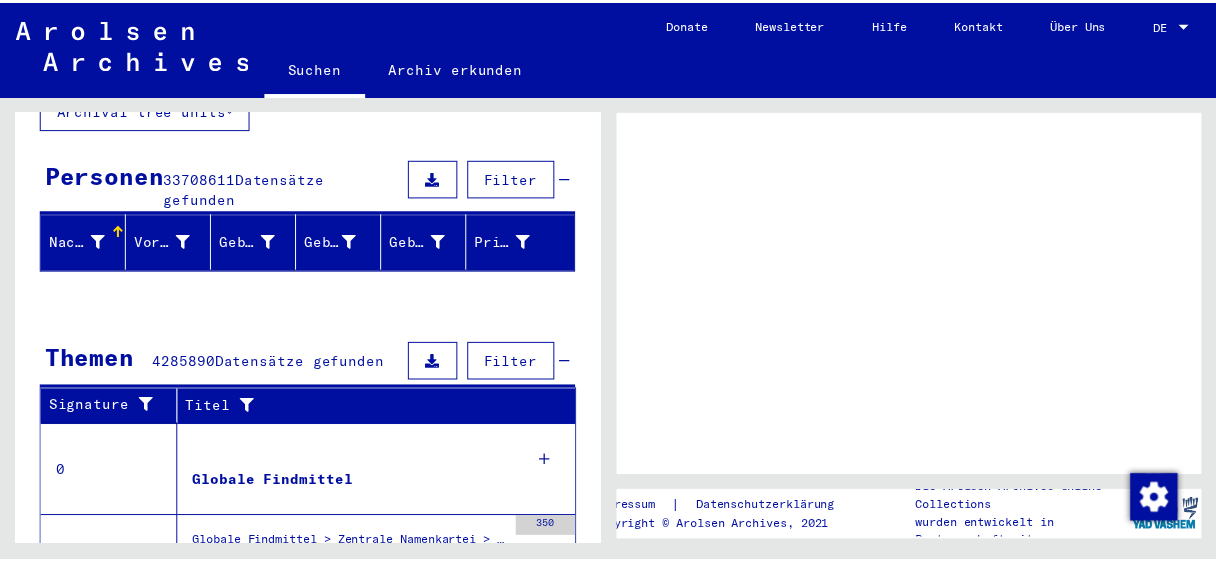 scroll, scrollTop: 266, scrollLeft: 0, axis: vertical 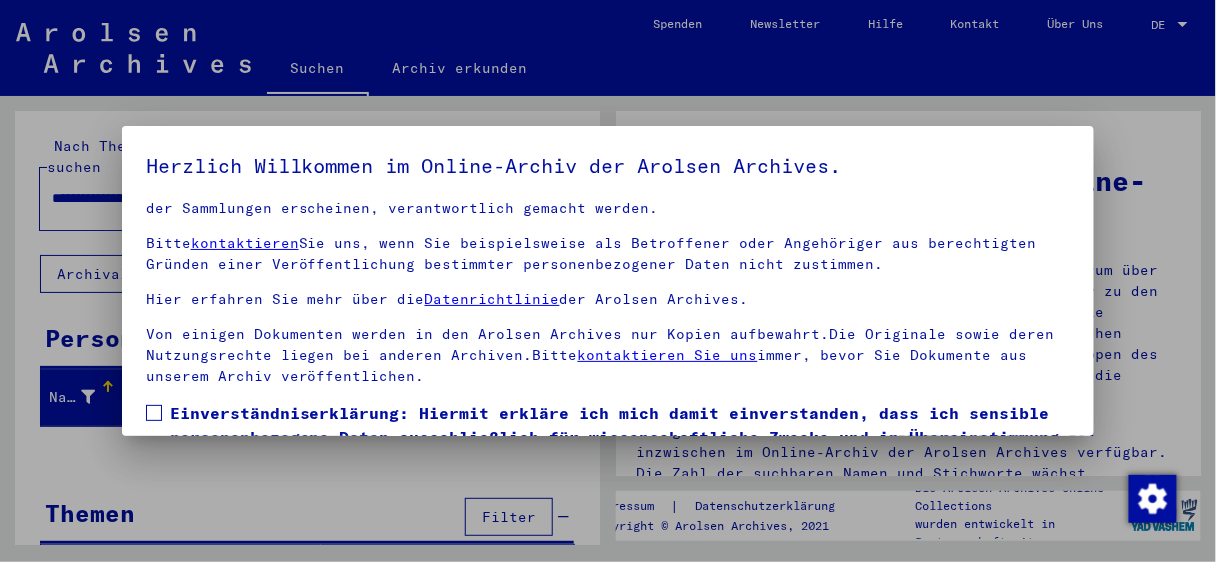 click on "Unsere  Nutzungsbedingungen  wurden durch den Internationalen Ausschuss als oberstes Leitungsgremium der Arolsen Archives festgelegt und entsprechen nicht deutschem oder anderem nationalen Archivrecht. Bitte beachten Sie, dass dieses Portal über NS - Verfolgte sensible Daten zu identifizierten oder identifizierbaren Personen enthält.Als Nutzer dieses Portals sind Sie persönlich dafür verantwortlich, dass Sie das Recht auf die Privatsphäre und sonstige Gesetze und die schutzwürdigen Belange Dritter oder Betroffener sowie allgemein anerkannte Praktiken in Bezug auf personenbezogene Daten respektieren.Die Arolsen Archives können nicht für Veröffentlichungen Dritter, die durch die Nutzung der Sammlungen erscheinen, verantwortlich gemacht werden. Bitte  kontaktieren  Sie uns, wenn Sie beispielsweise als Betroffener oder Angehöriger aus berechtigten Gründen einer Veröffentlichung bestimmter personenbezogener Daten nicht zustimmen. Hier erfahren Sie mehr über die  Datenrichtlinie  der Arolsen Archives." at bounding box center [608, 384] 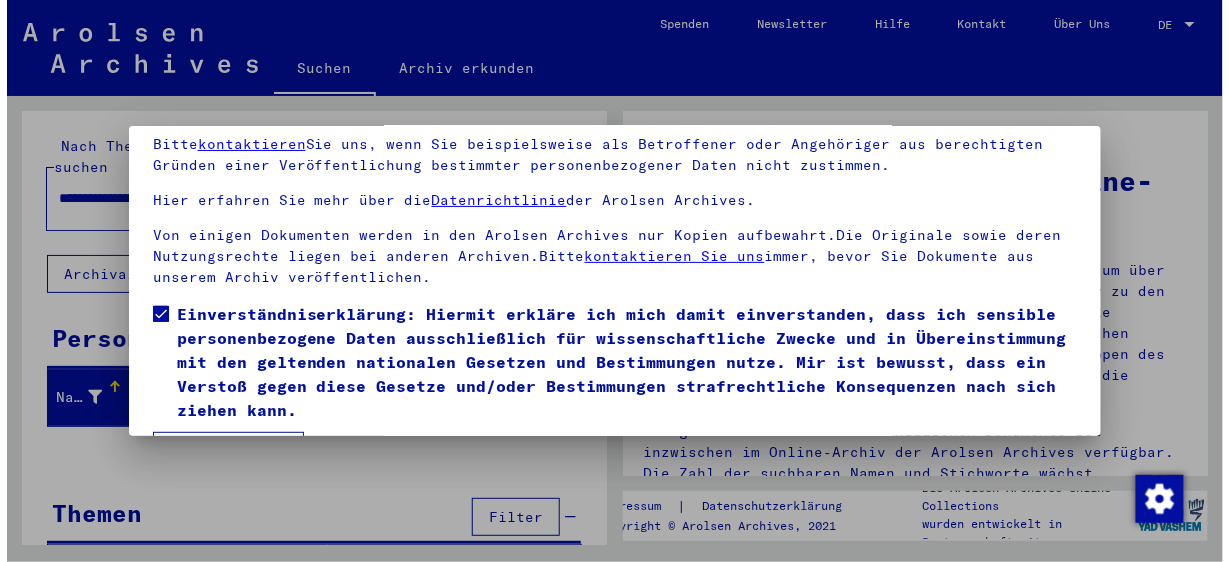 scroll, scrollTop: 156, scrollLeft: 0, axis: vertical 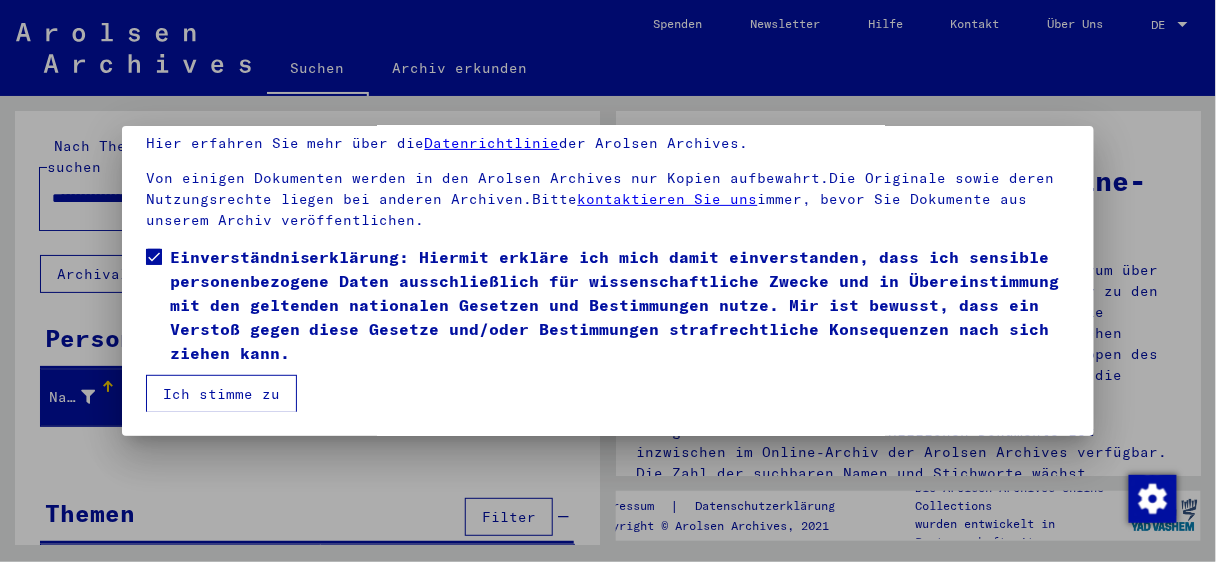 click on "Ich stimme zu" at bounding box center [221, 394] 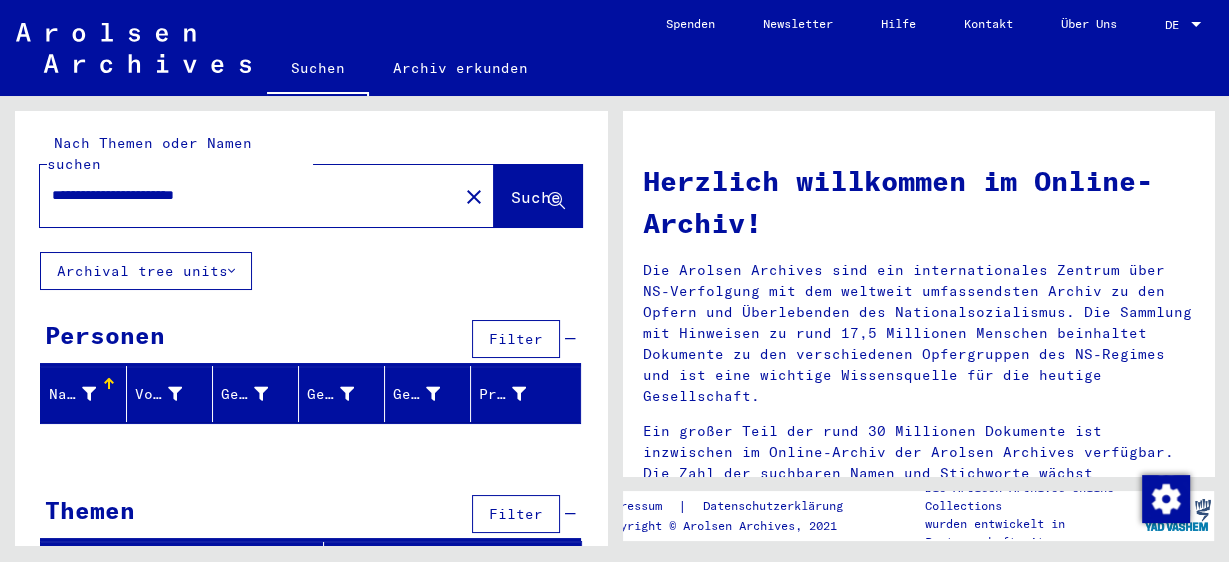 scroll, scrollTop: 0, scrollLeft: 0, axis: both 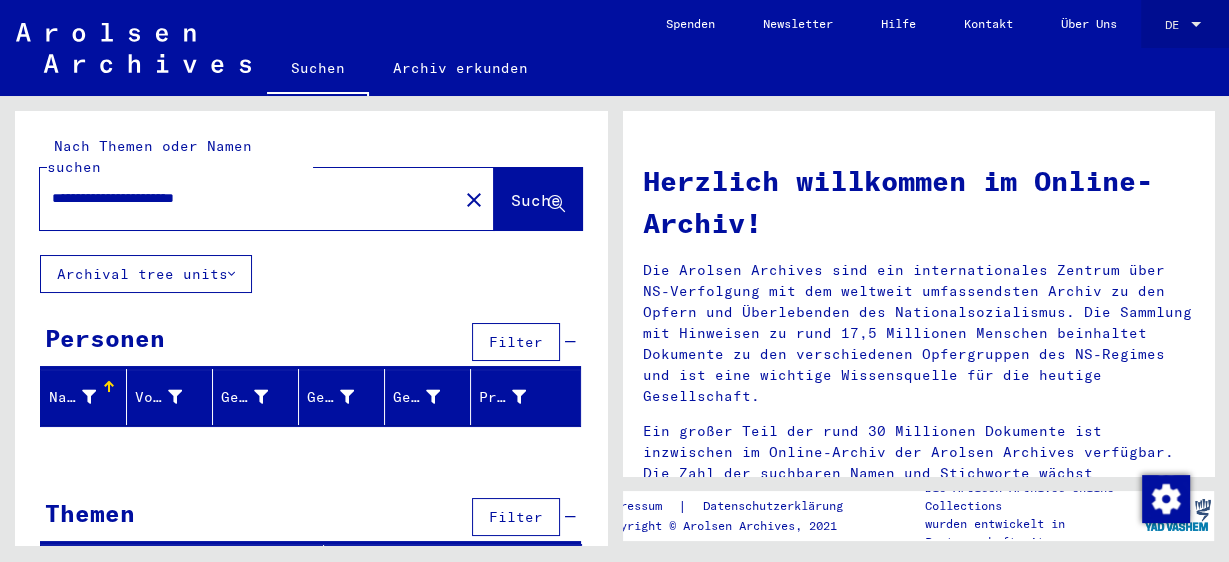 click on "DE" at bounding box center [1176, 25] 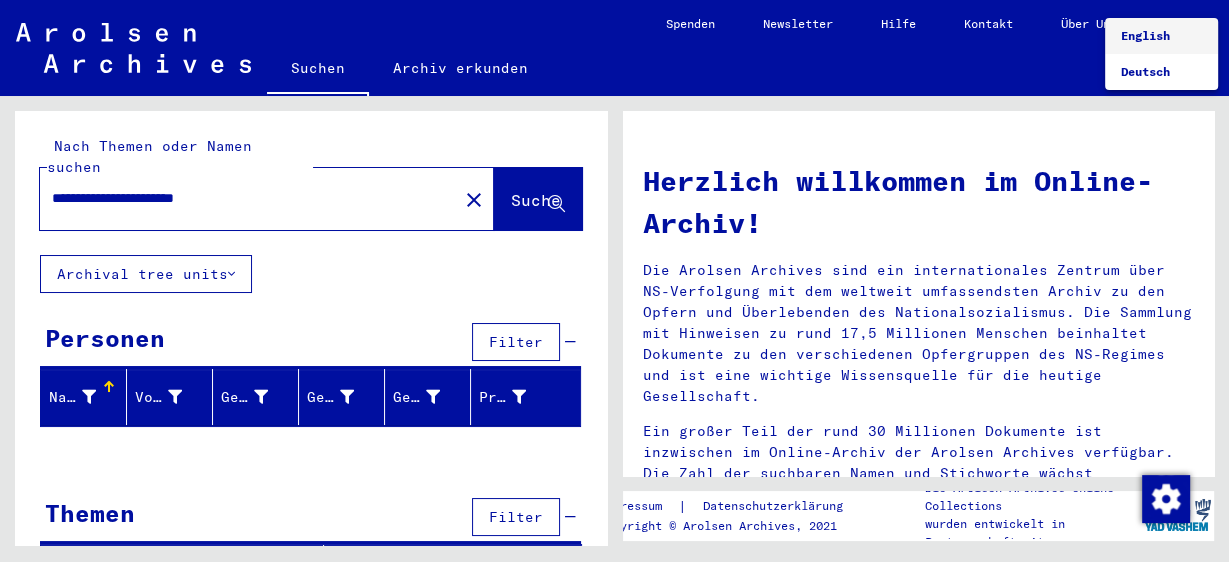 click on "English" at bounding box center (1145, 35) 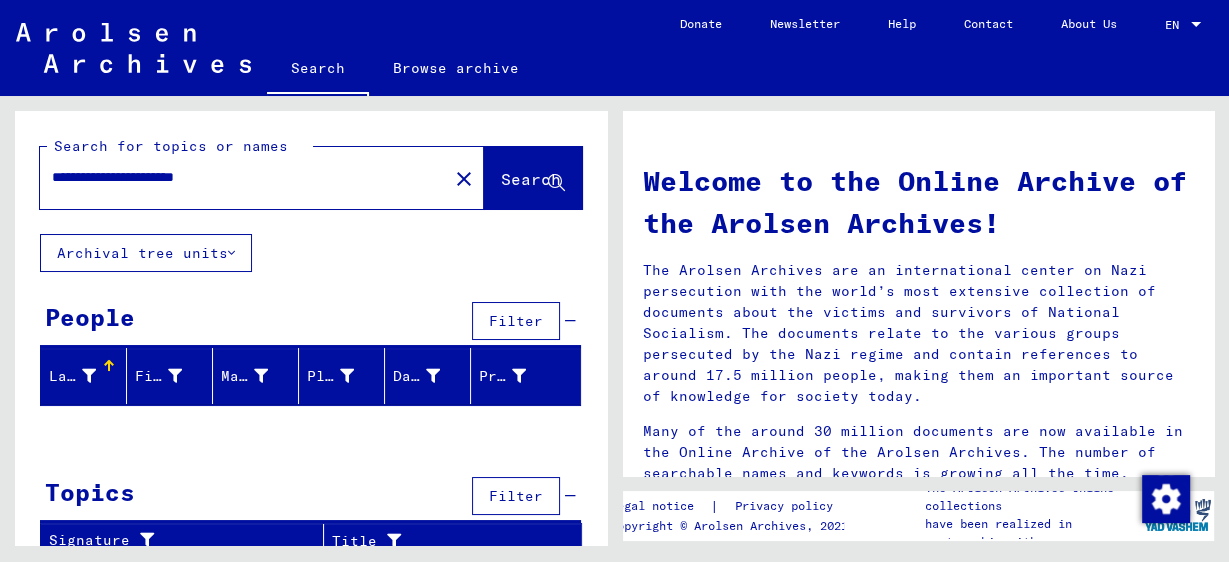 drag, startPoint x: 279, startPoint y: 179, endPoint x: 0, endPoint y: 183, distance: 279.0287 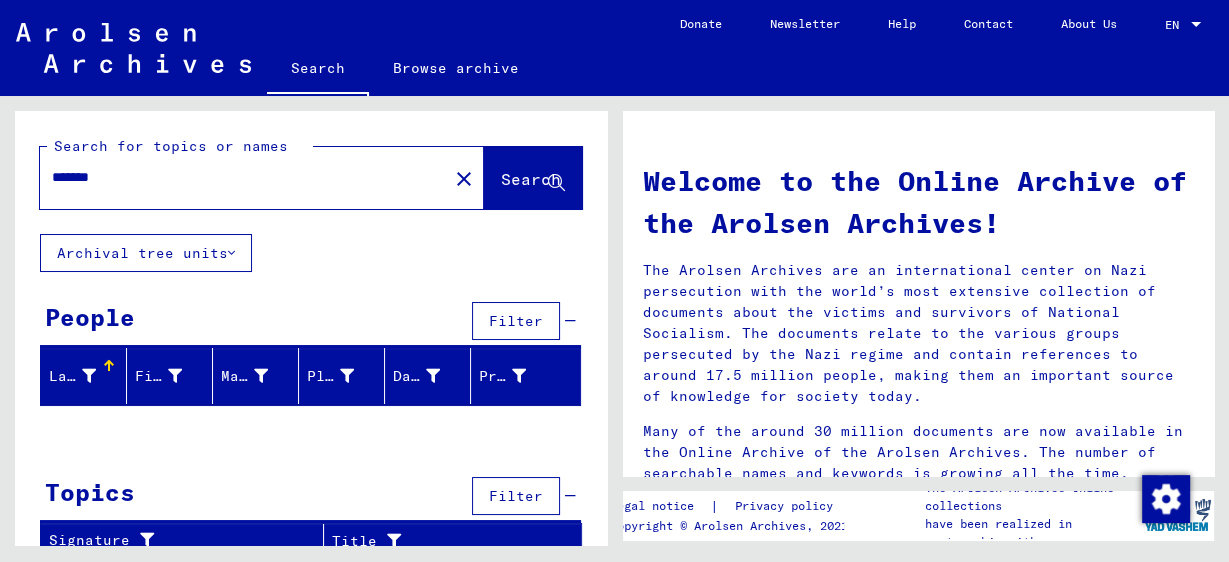 type on "*******" 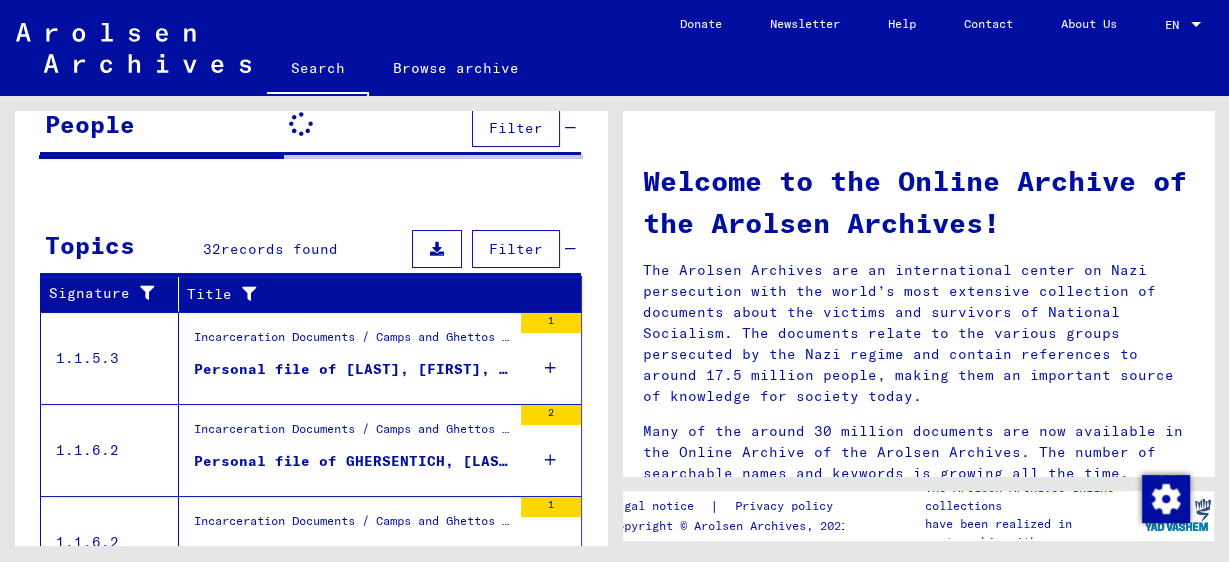 scroll, scrollTop: 266, scrollLeft: 0, axis: vertical 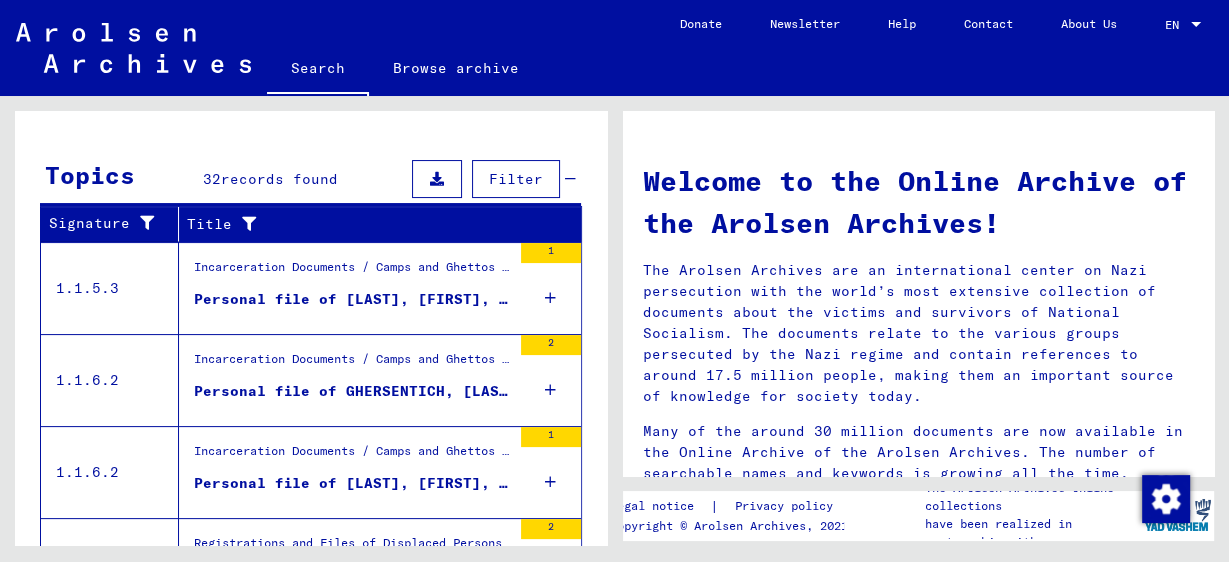 drag, startPoint x: 424, startPoint y: 289, endPoint x: 343, endPoint y: 284, distance: 81.154175 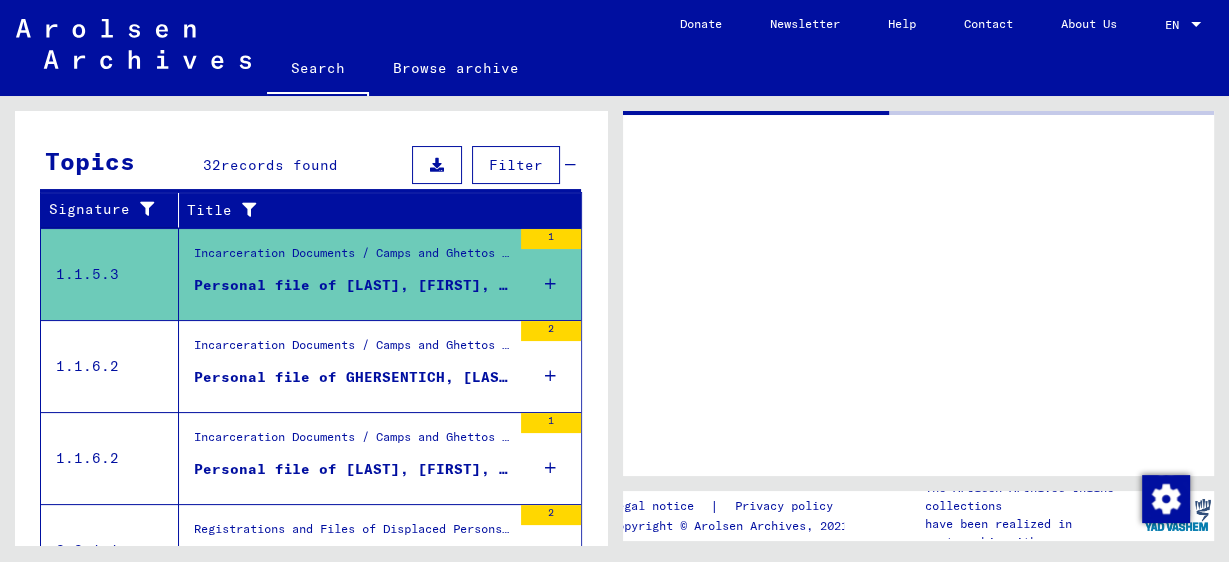 scroll, scrollTop: 261, scrollLeft: 0, axis: vertical 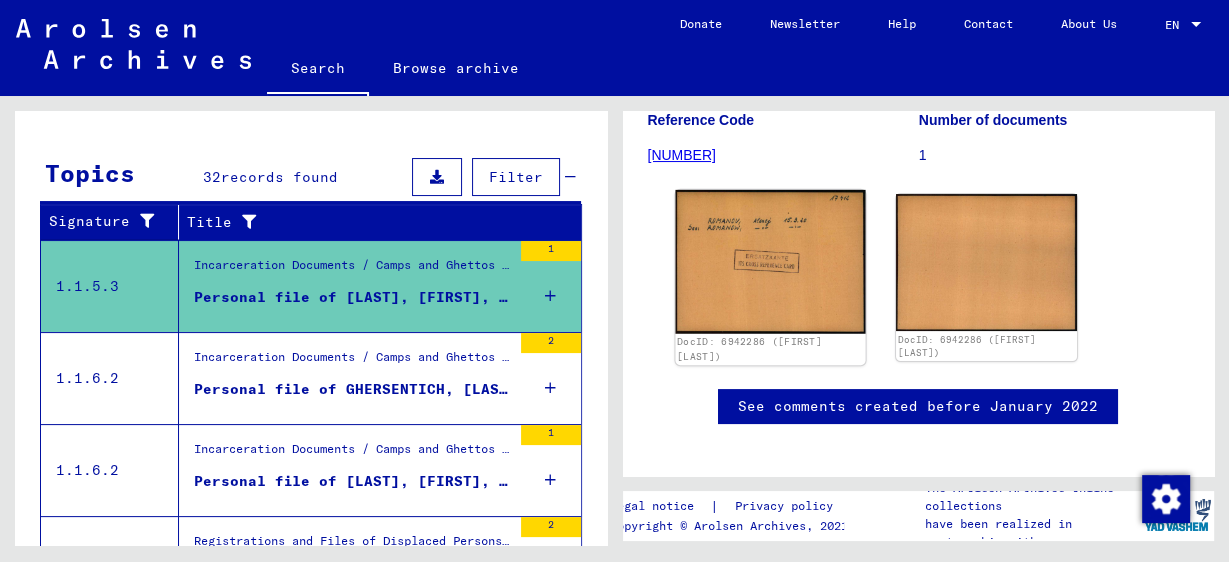 click 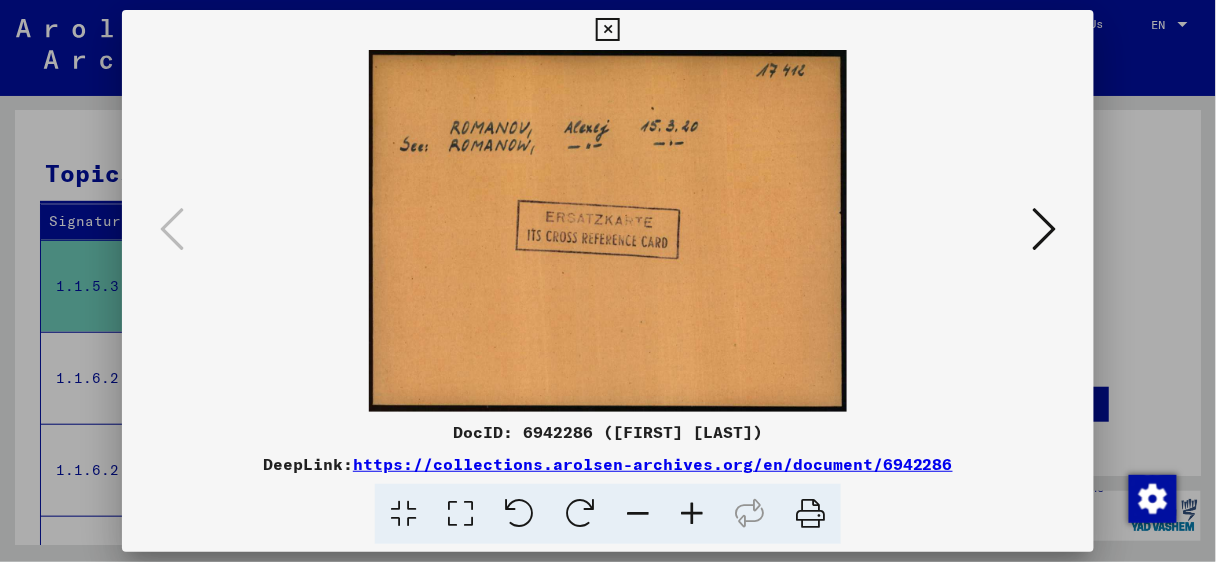 click at bounding box center [1044, 229] 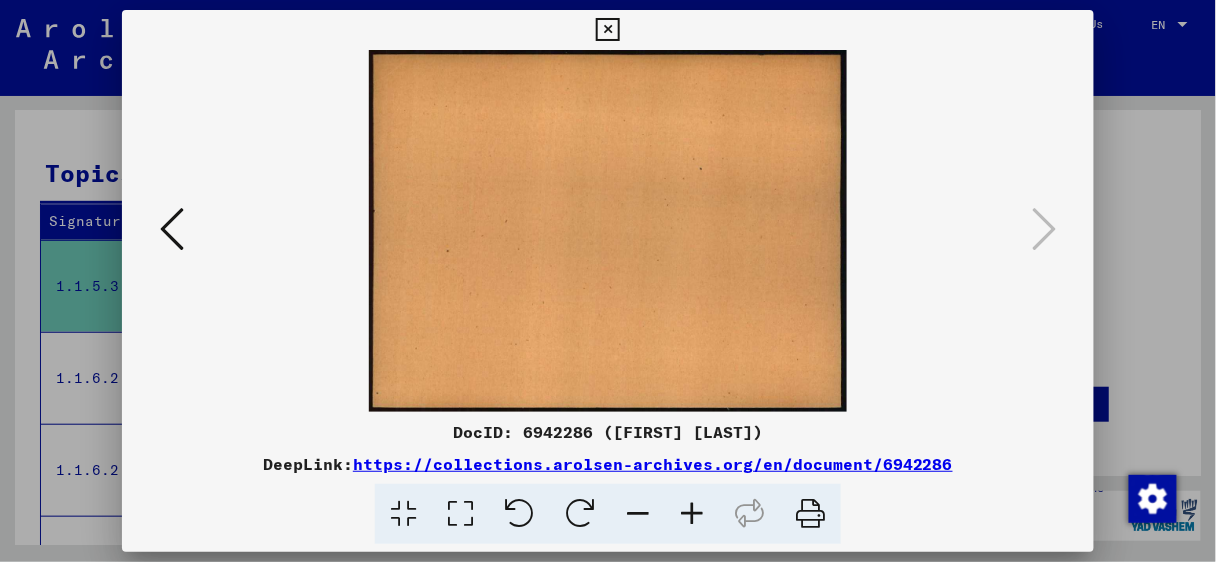 click at bounding box center [608, 281] 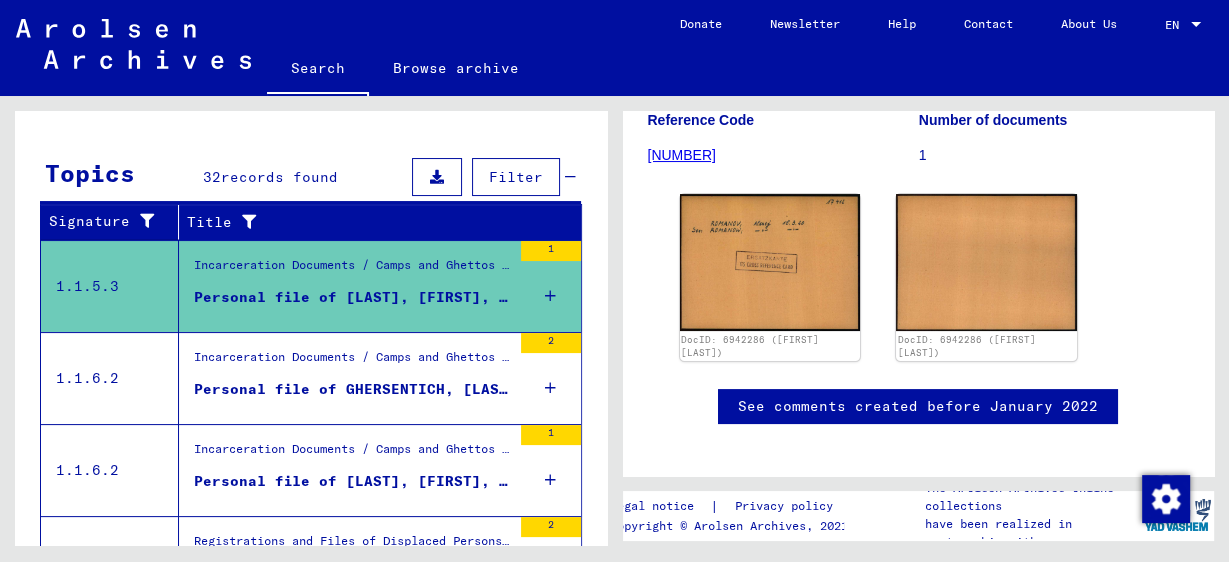 click on "Incarceration Documents / Camps and Ghettos / Dachau Concentration Camp / Individual Documents Dachau / Personal Files - Concentration Camp Dachau / Files with names from GEWESCH" at bounding box center (352, 362) 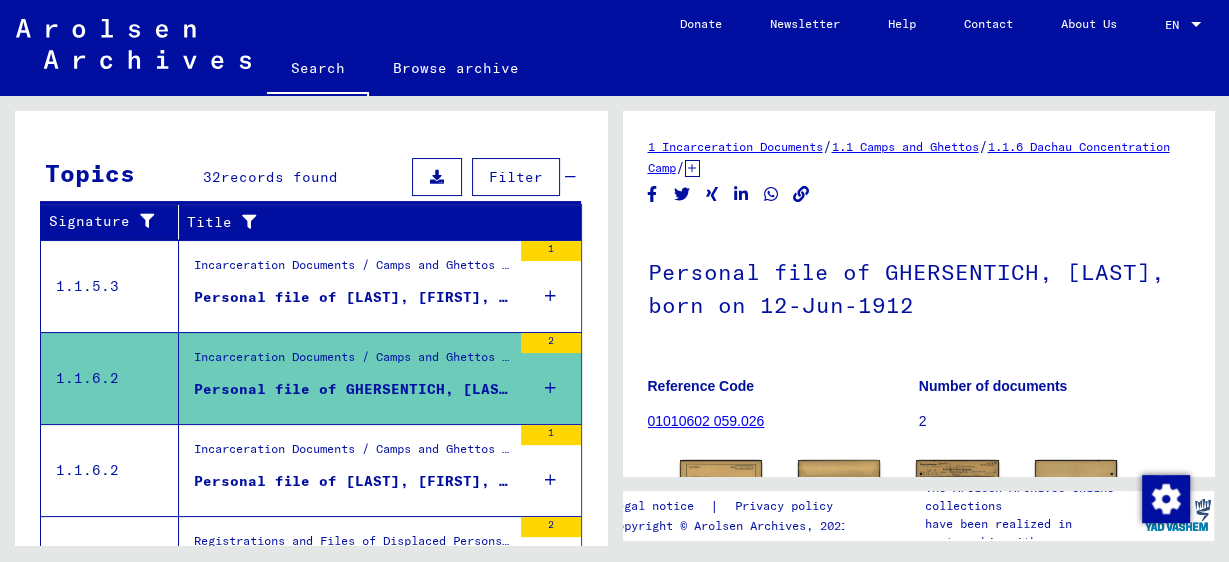 scroll, scrollTop: 0, scrollLeft: 0, axis: both 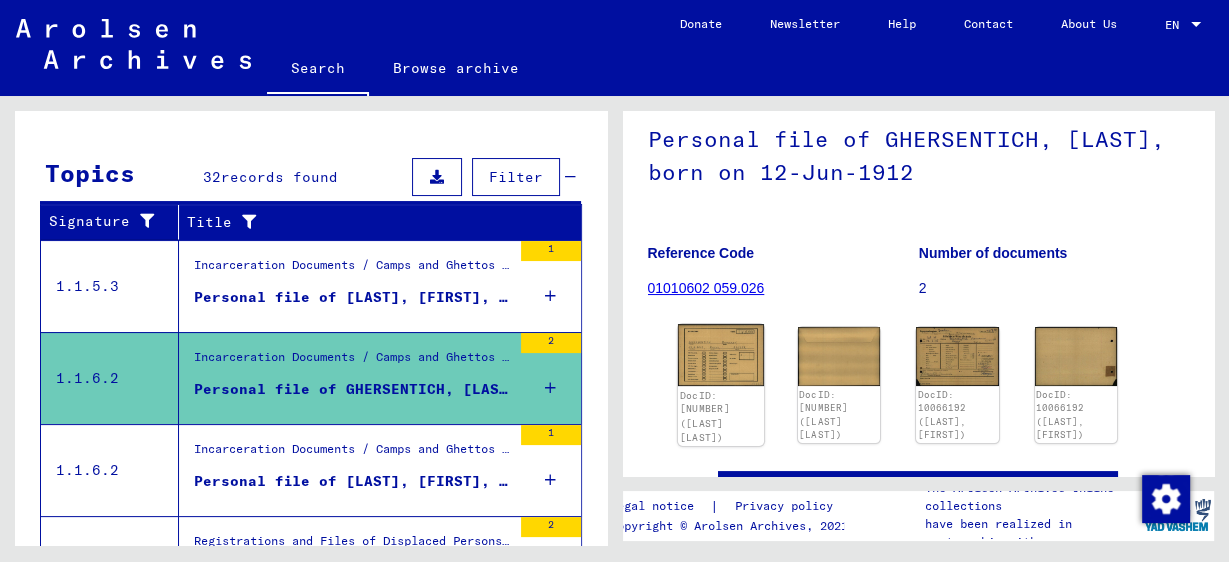 click 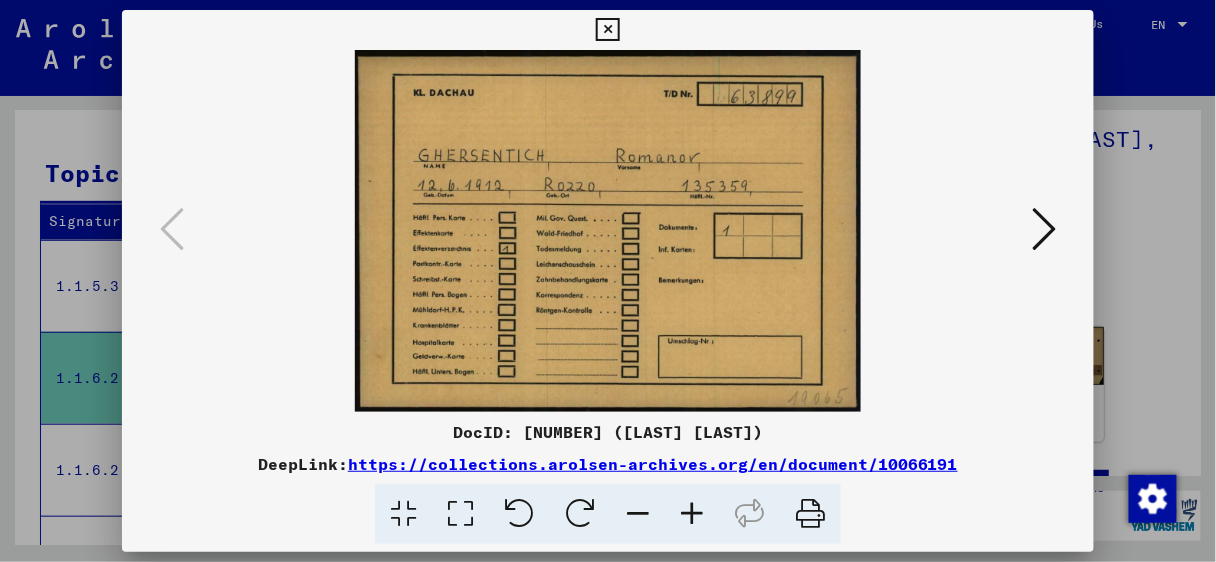 click at bounding box center (608, 281) 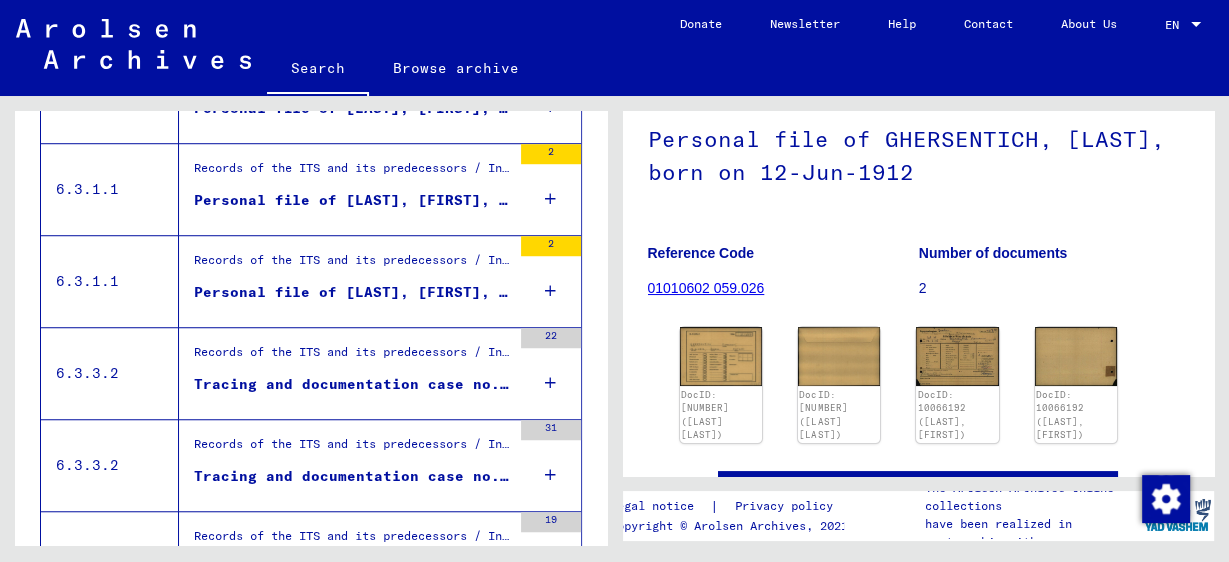 scroll, scrollTop: 1327, scrollLeft: 0, axis: vertical 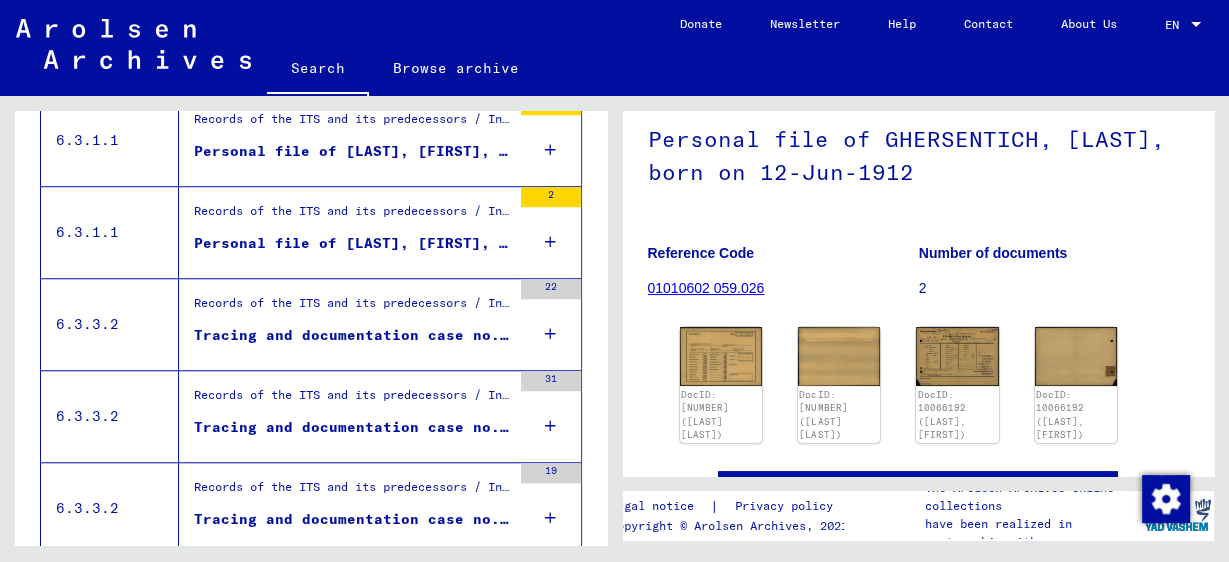 click on "Tracing and documentation case no. 1.005.629 for [LAST], [FIRST] born [DATE]" at bounding box center [352, 335] 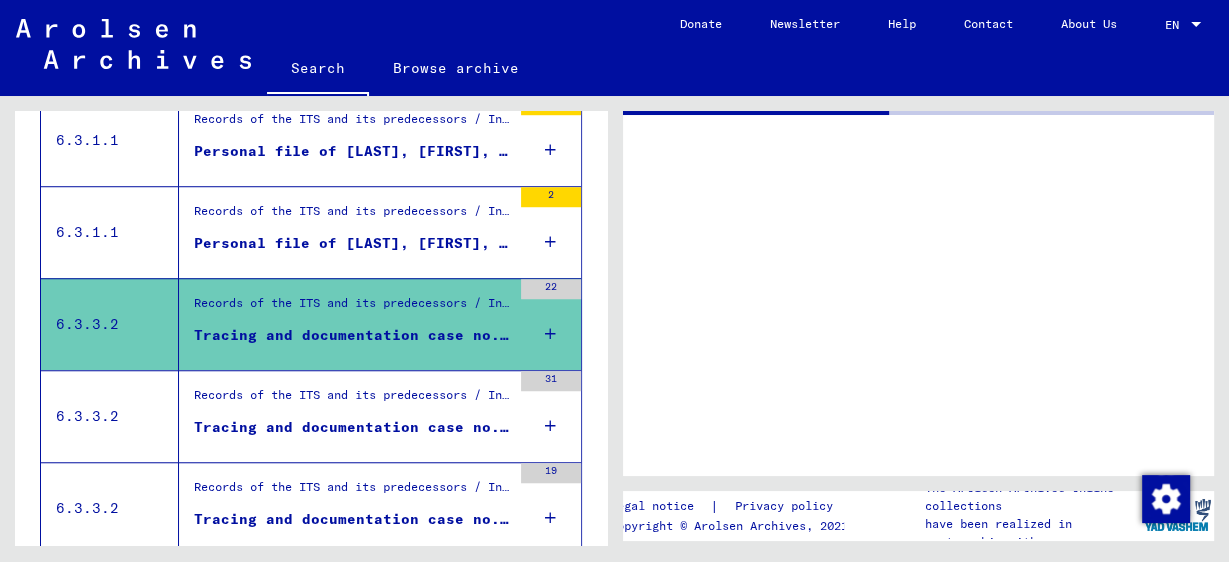 scroll, scrollTop: 0, scrollLeft: 0, axis: both 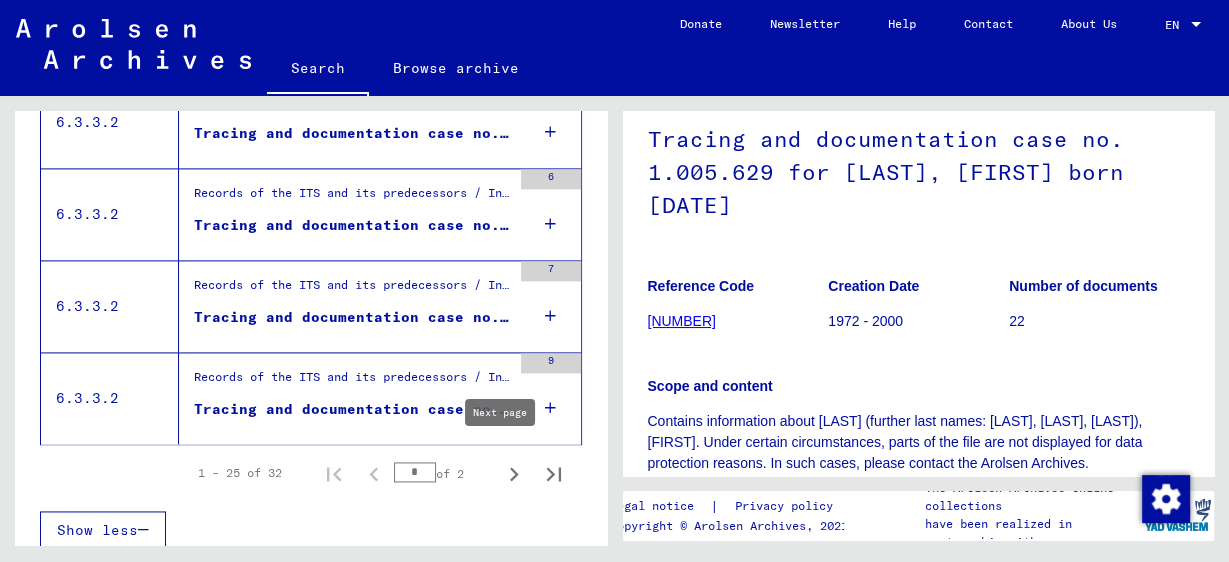 click 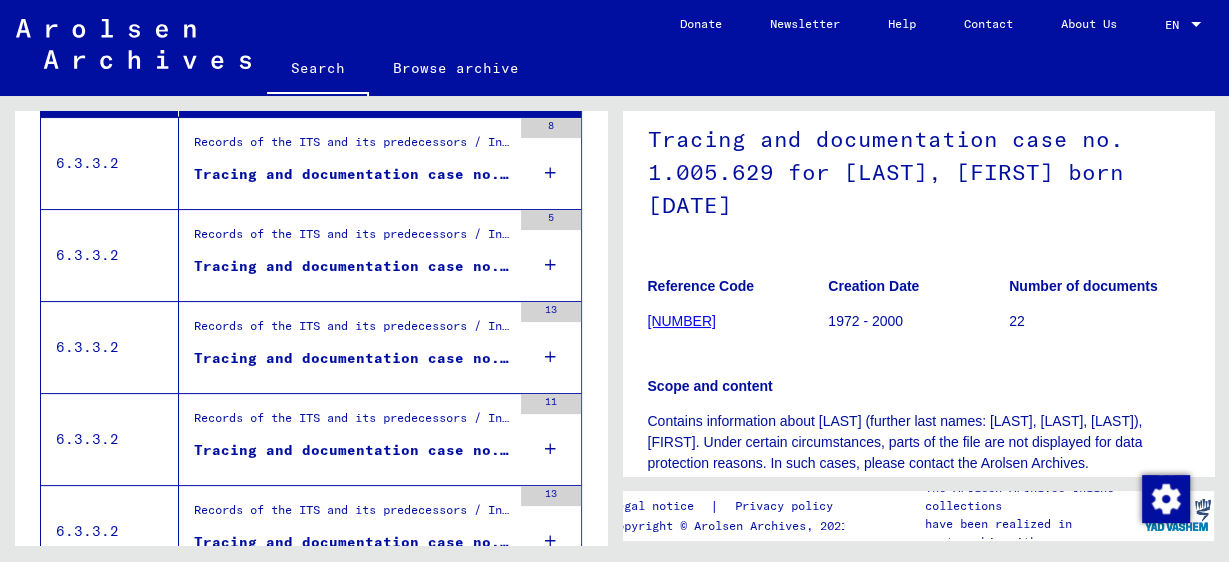scroll, scrollTop: 308, scrollLeft: 0, axis: vertical 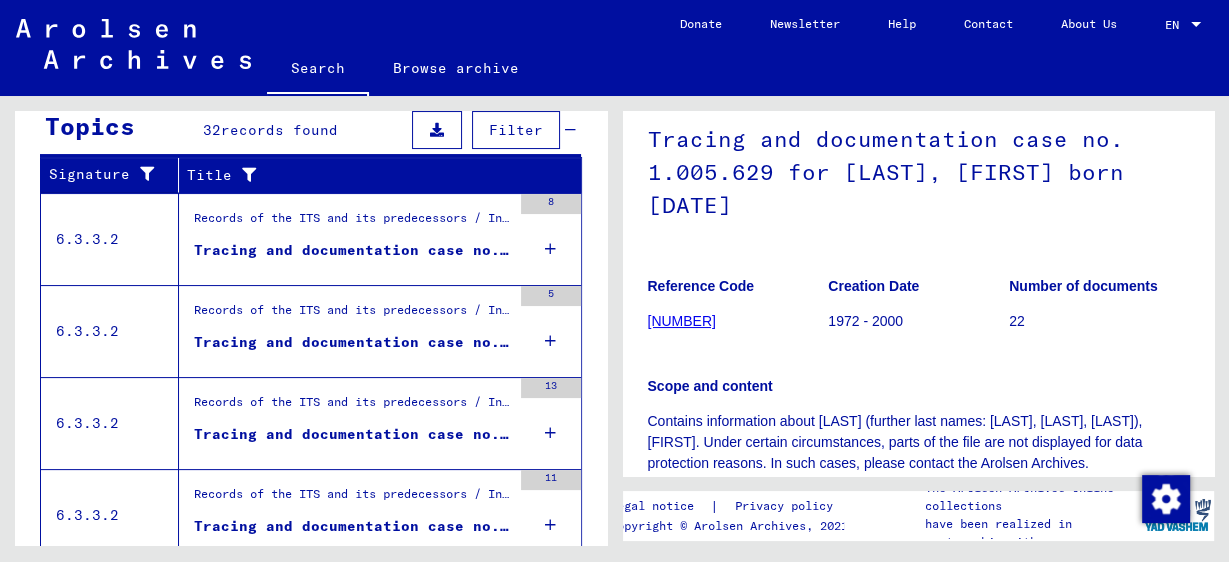click on "Tracing and documentation case no. 60.681 for [LAST], [FIRST] born [YEAR]" at bounding box center (352, 250) 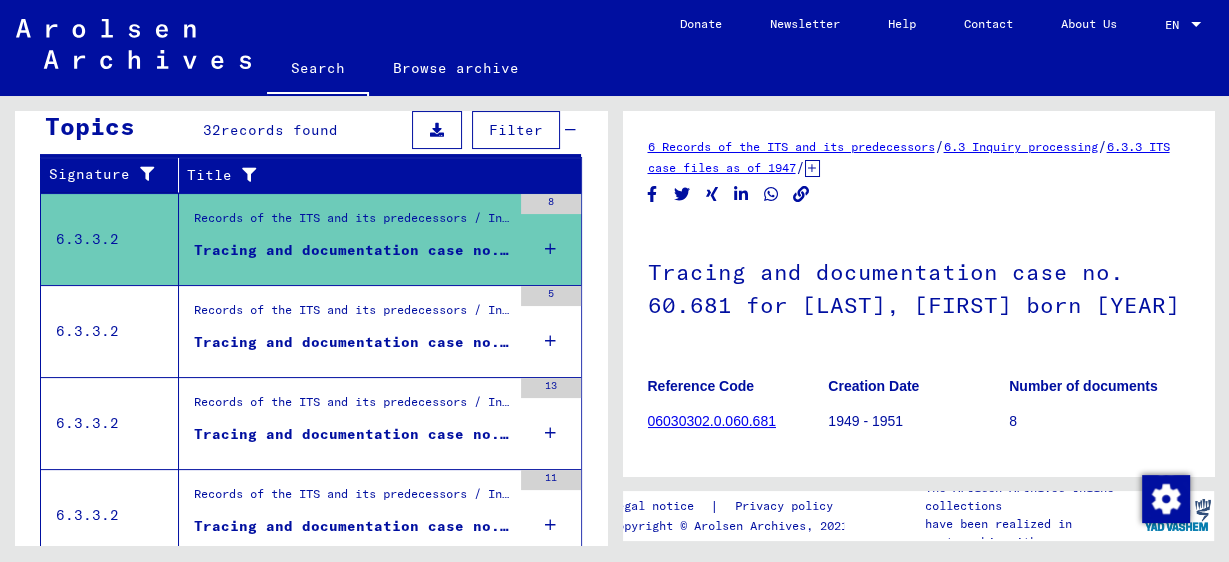 scroll, scrollTop: 0, scrollLeft: 0, axis: both 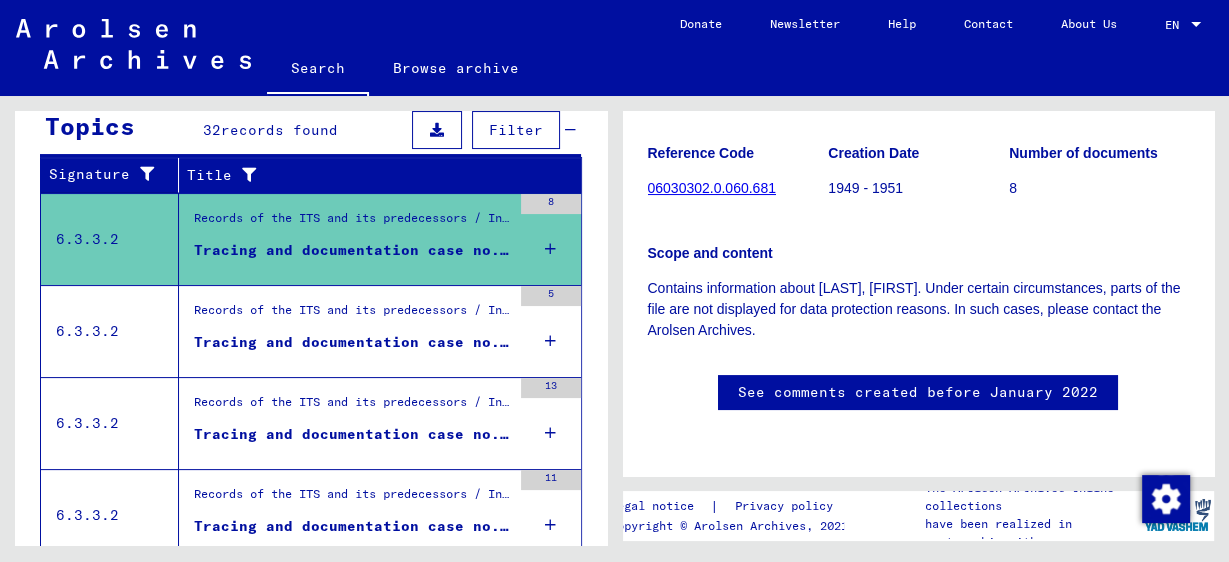 click on "Records of the ITS and its predecessors / Inquiry processing / ITS case files as of 1947 / Repository of T/D cases / Tracing and documentation cases with (T/D) numbers between 500.000 and 749.999 / Tracing and documentation cases with (T/D) numbers between 605.500 and 605.999" at bounding box center [352, 316] 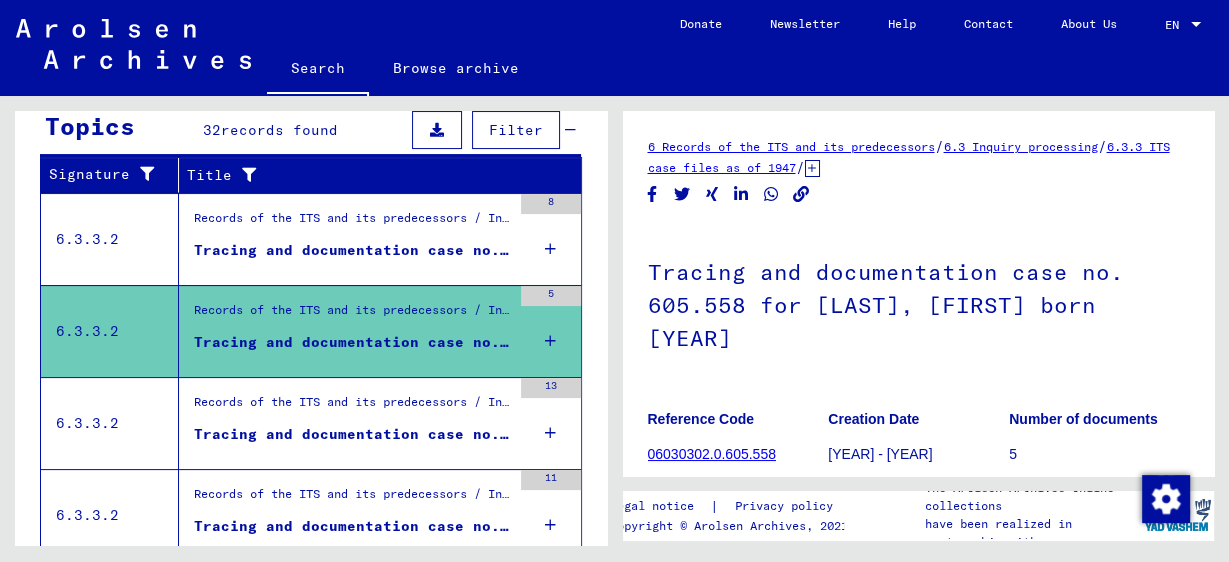 scroll, scrollTop: 0, scrollLeft: 0, axis: both 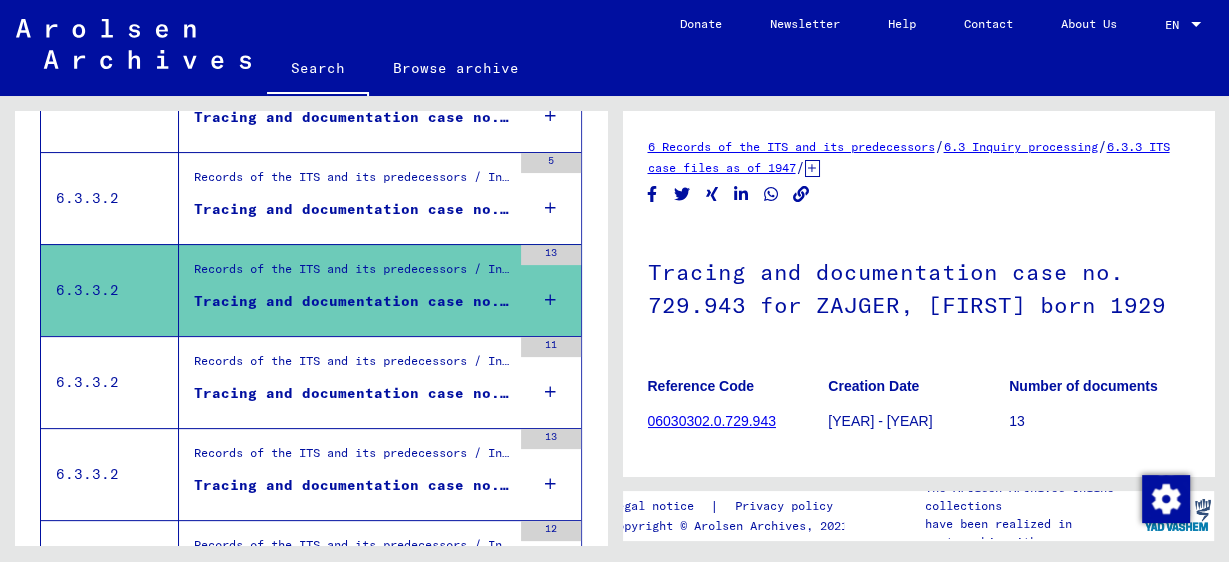 click on "Records of the ITS and its predecessors / Inquiry processing / ITS case files as of 1947 / Repository of T/D cases / Tracing and documentation cases with (T/D) numbers between 750.000 and 999.999 / Tracing and documentation cases with (T/D) numbers between 772.500 and 772.999" at bounding box center [352, 366] 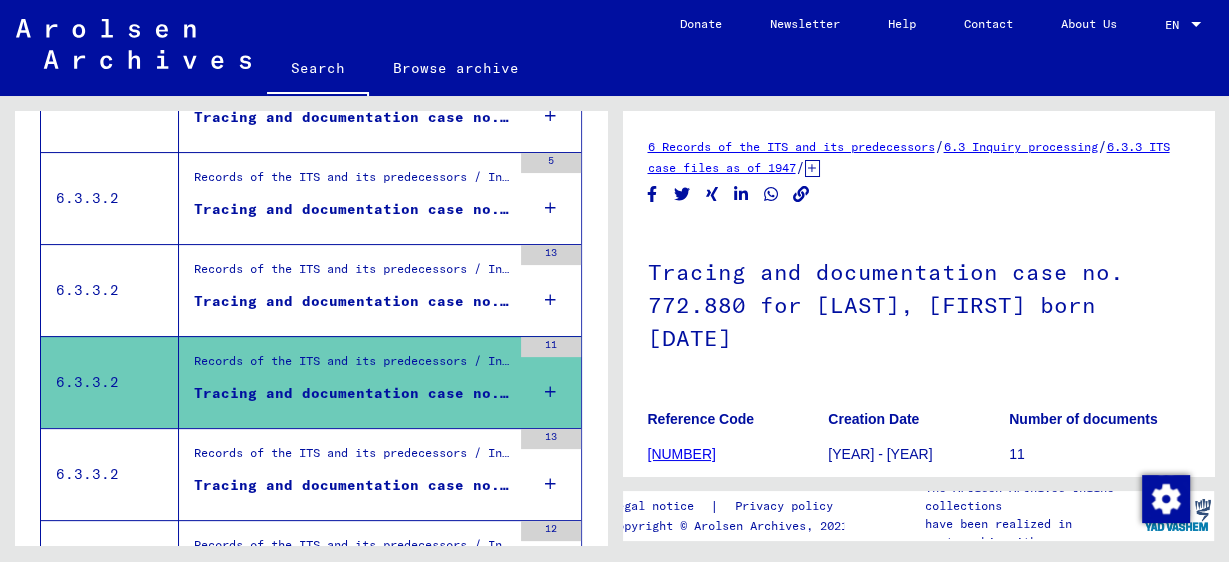 scroll, scrollTop: 0, scrollLeft: 0, axis: both 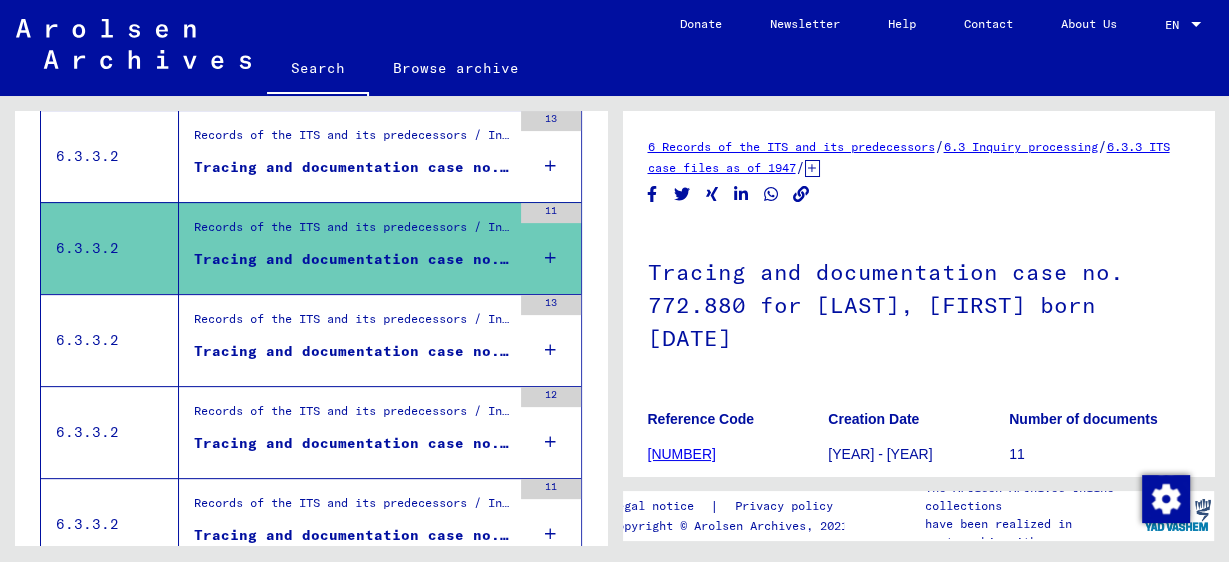 click on "Tracing and documentation case no. 813.792 for [LAST], [FIRST] born 1915" at bounding box center [352, 351] 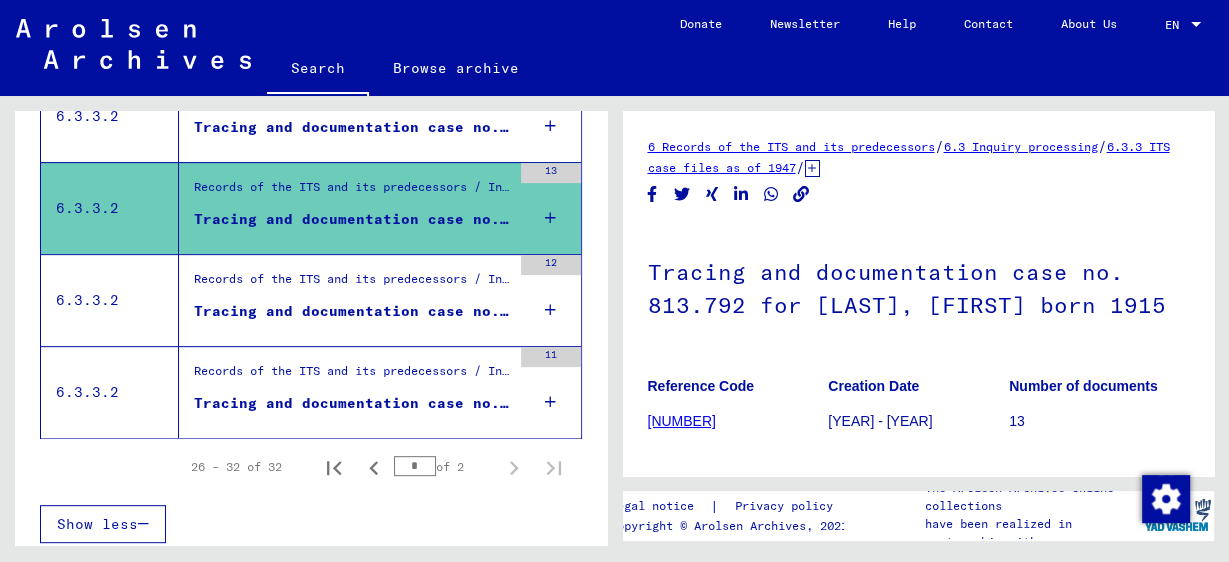 click on "Tracing and documentation case no. 872.199 for [LAST], [FIRST] born [DATE]" at bounding box center [352, 316] 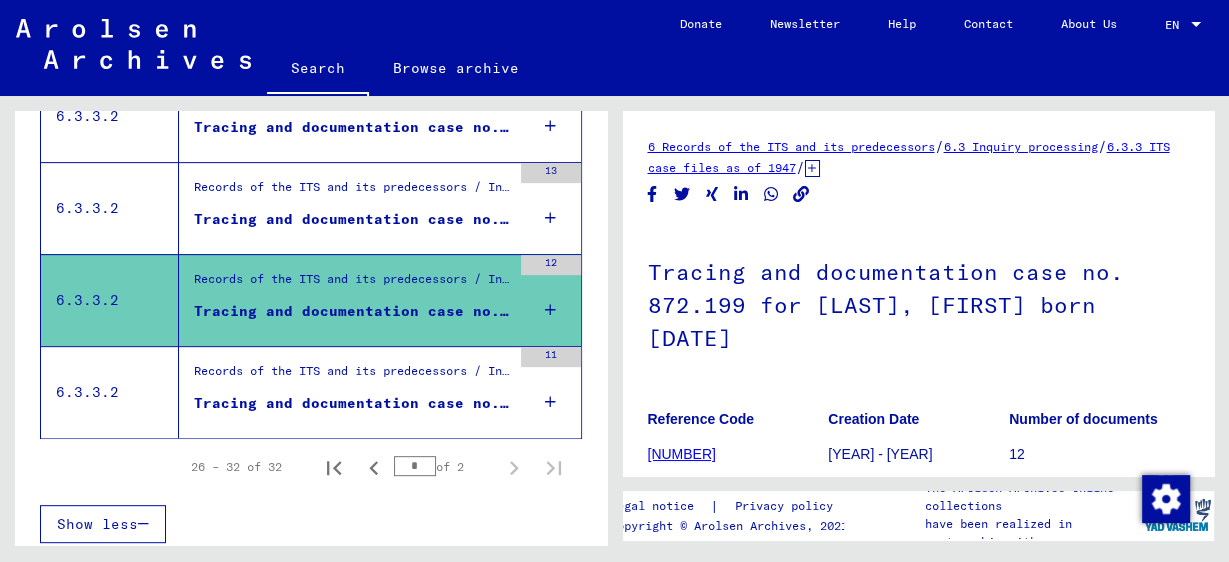 click on "Tracing and documentation case no. 875.151 for [LAST], [FIRST] born [DATE]" at bounding box center [352, 403] 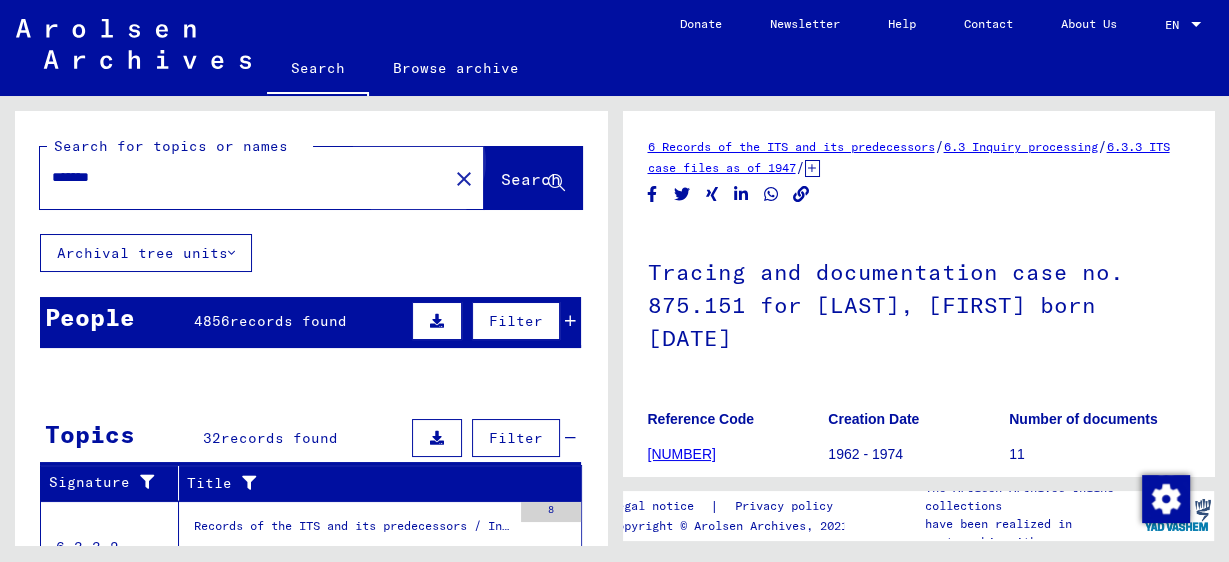 click on "Search" 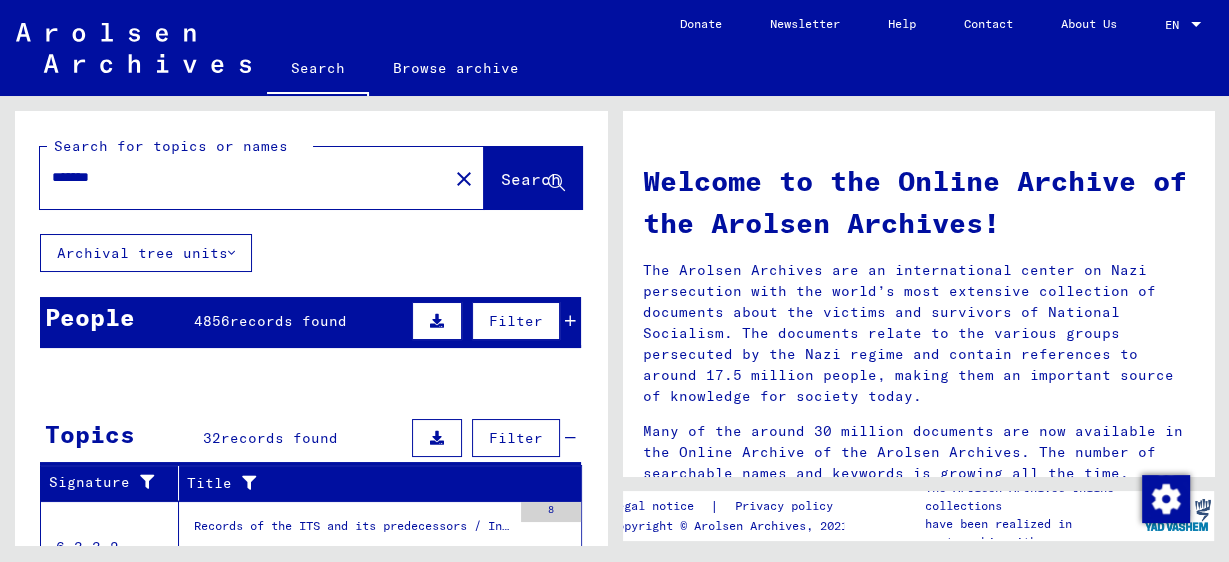 click on "records found" at bounding box center [288, 321] 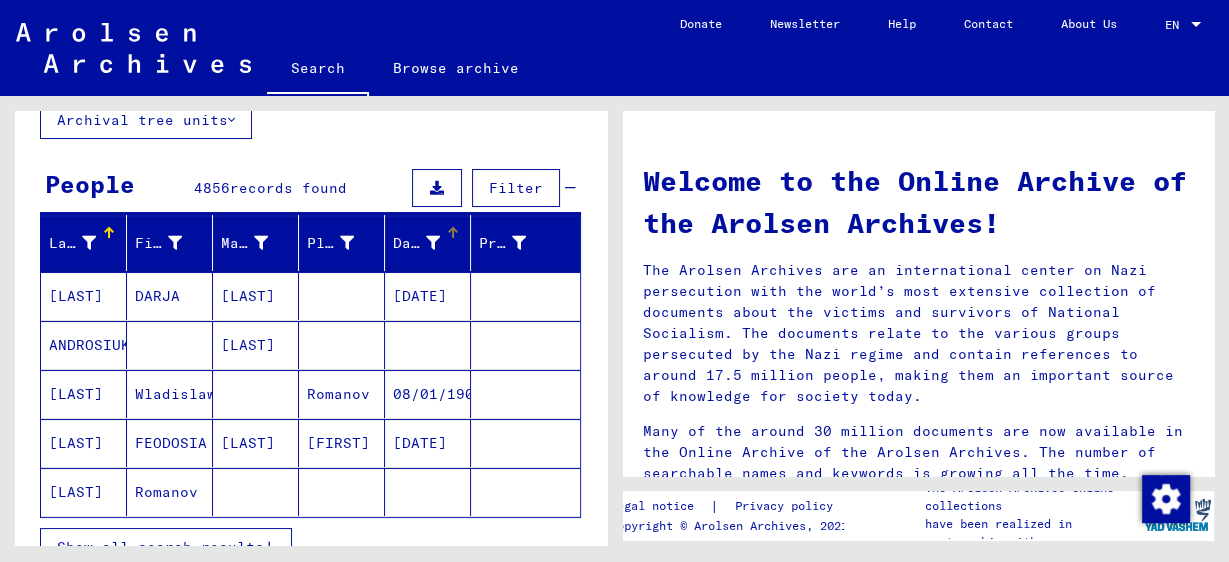 click on "Date of Birth" at bounding box center (416, 243) 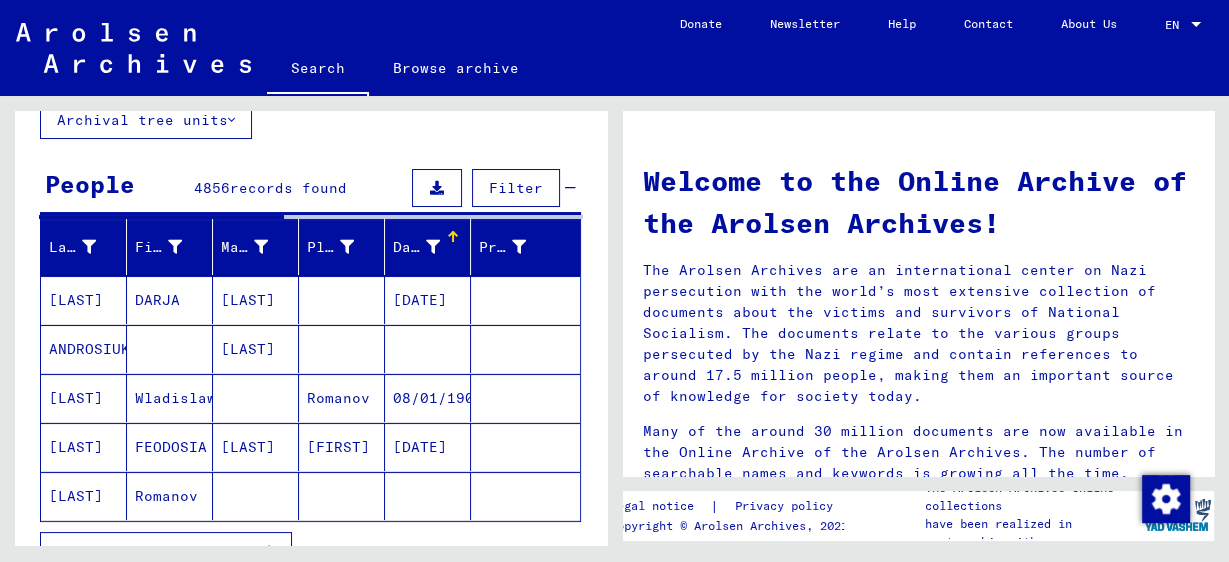 click at bounding box center [433, 247] 